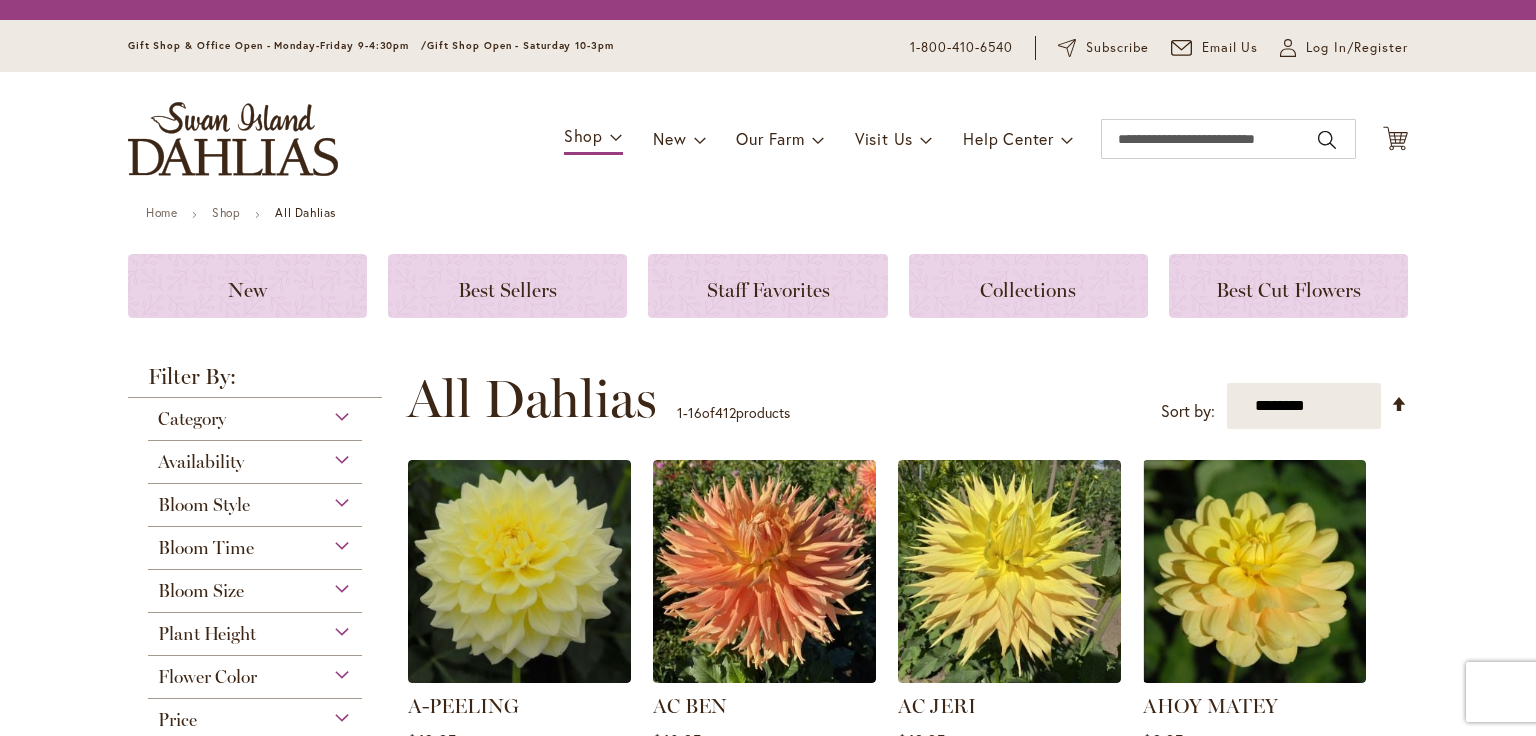 scroll, scrollTop: 0, scrollLeft: 0, axis: both 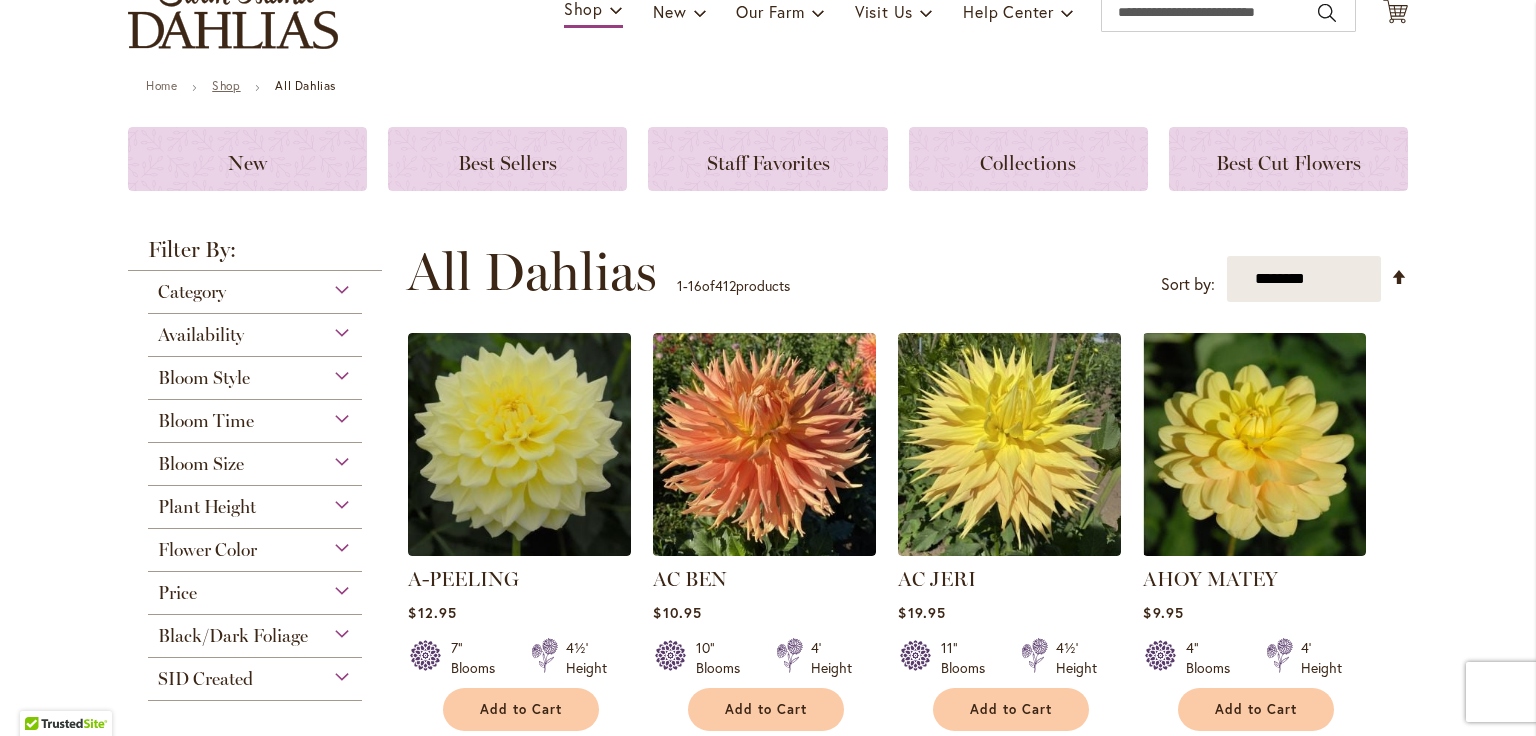 click on "Shop" at bounding box center (226, 85) 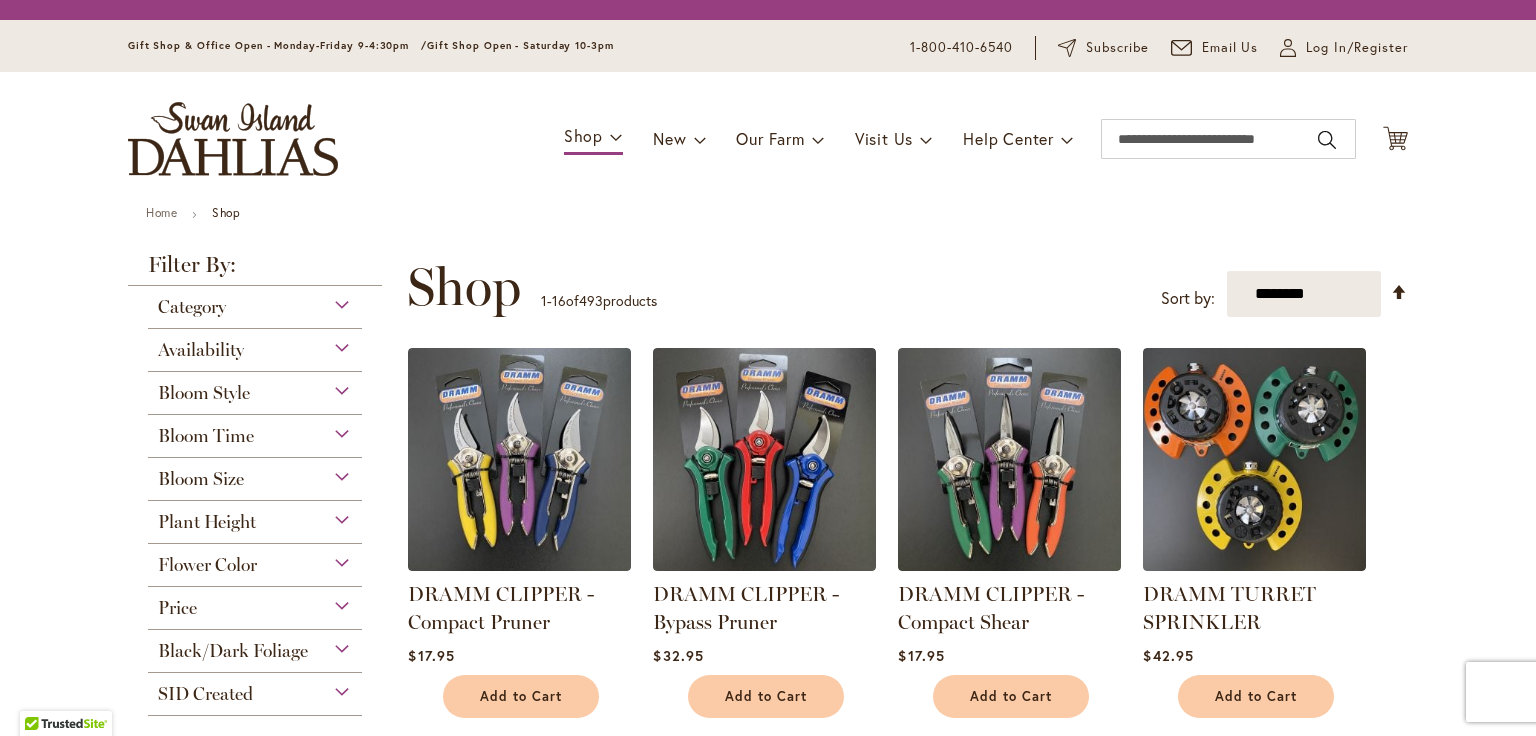 scroll, scrollTop: 0, scrollLeft: 0, axis: both 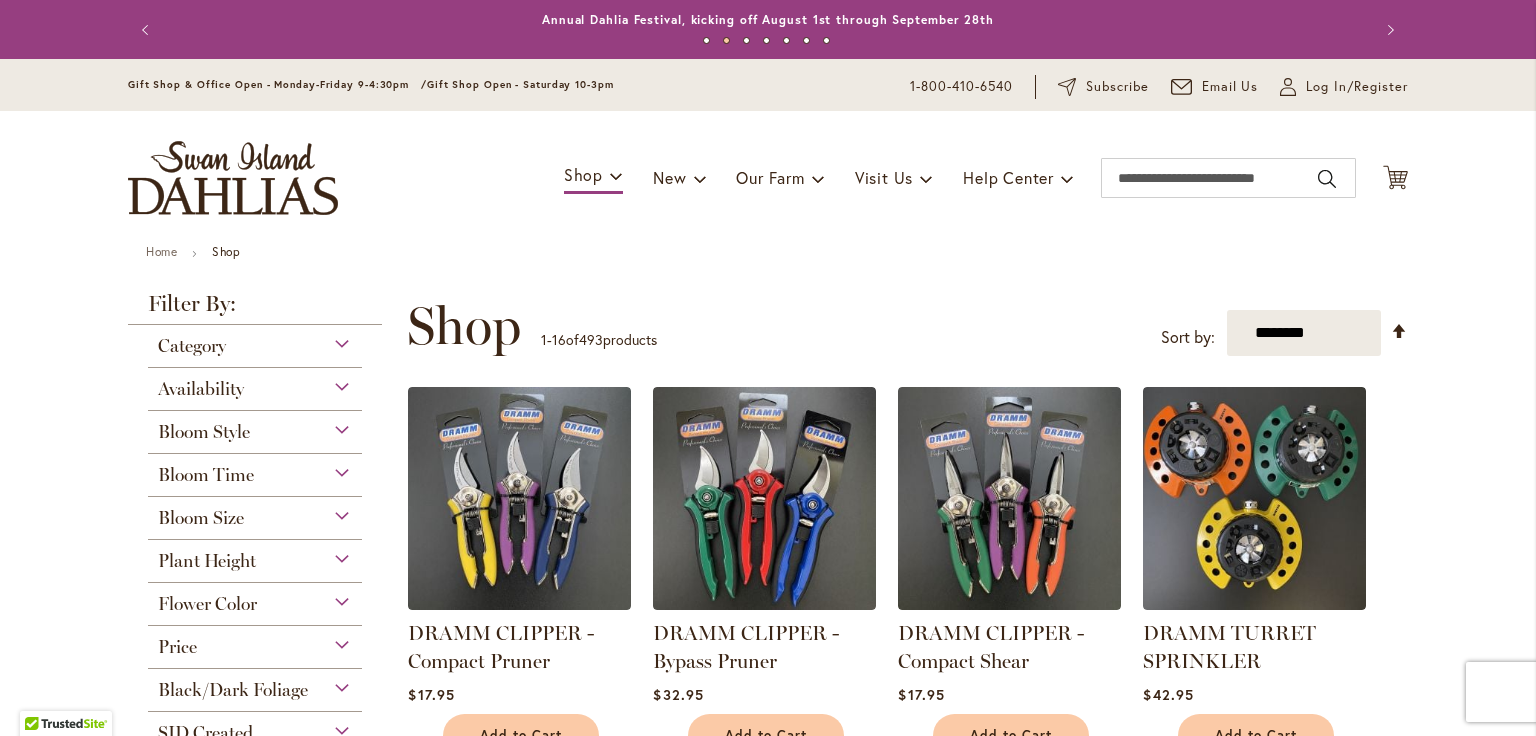 click on "Category" at bounding box center (255, 341) 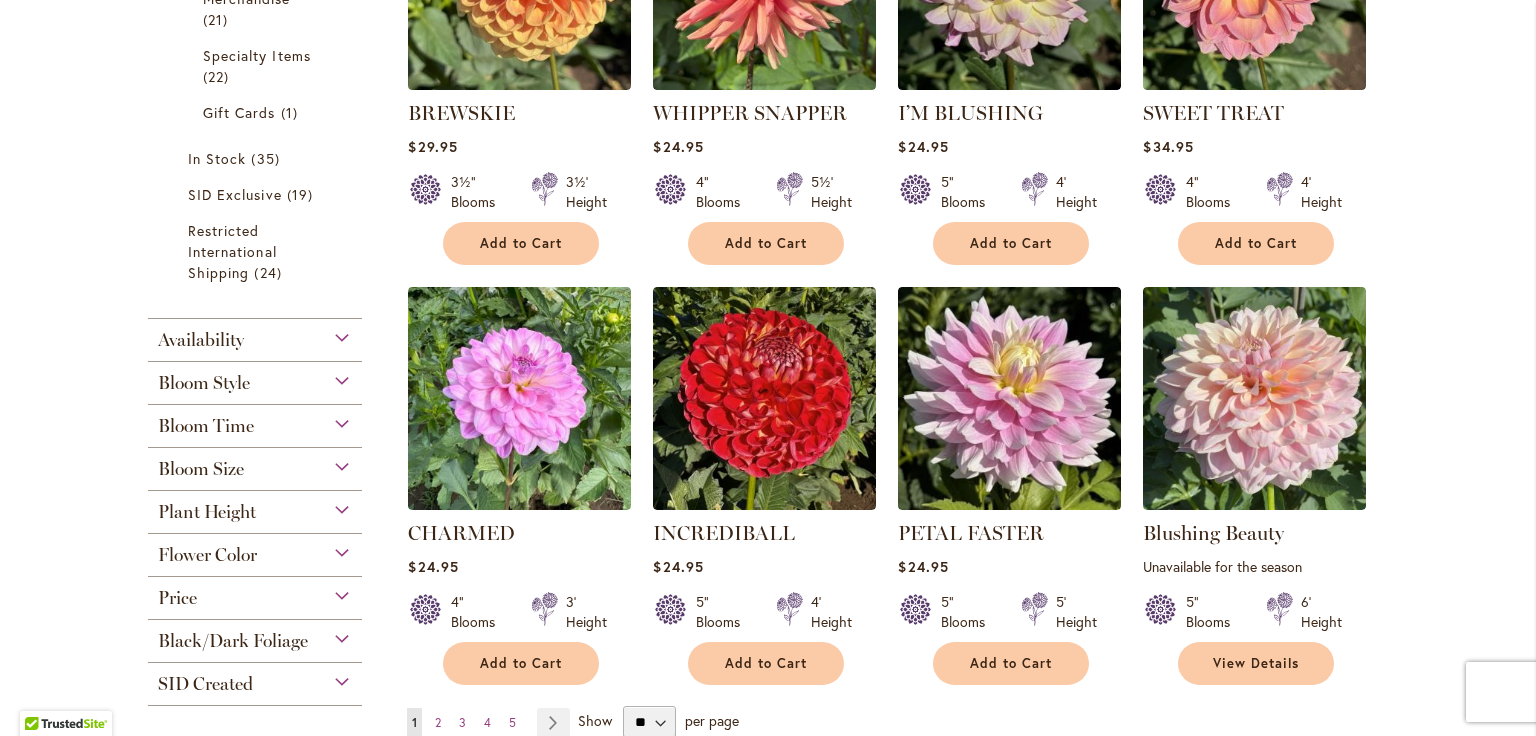 scroll, scrollTop: 1357, scrollLeft: 0, axis: vertical 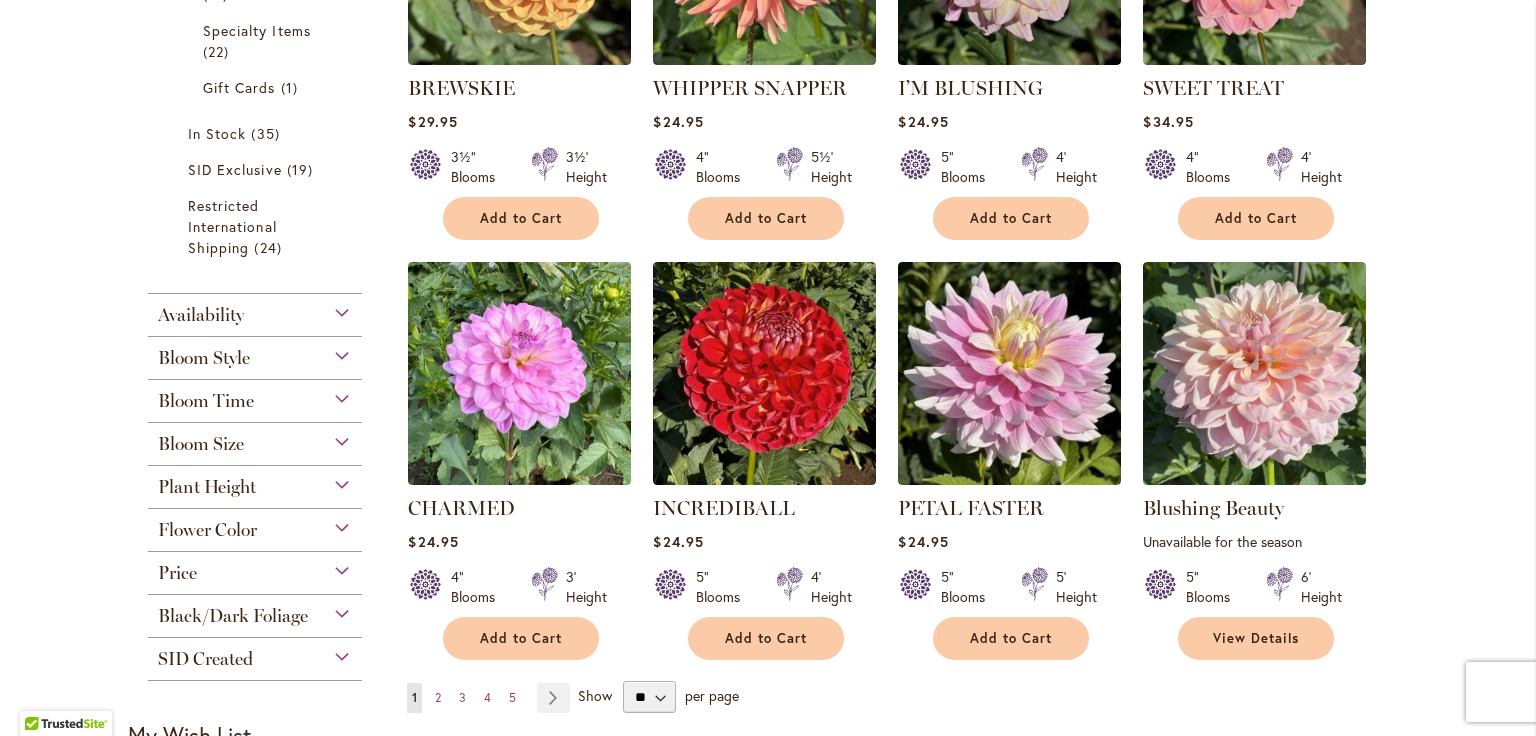 click on "Availability" at bounding box center (255, 310) 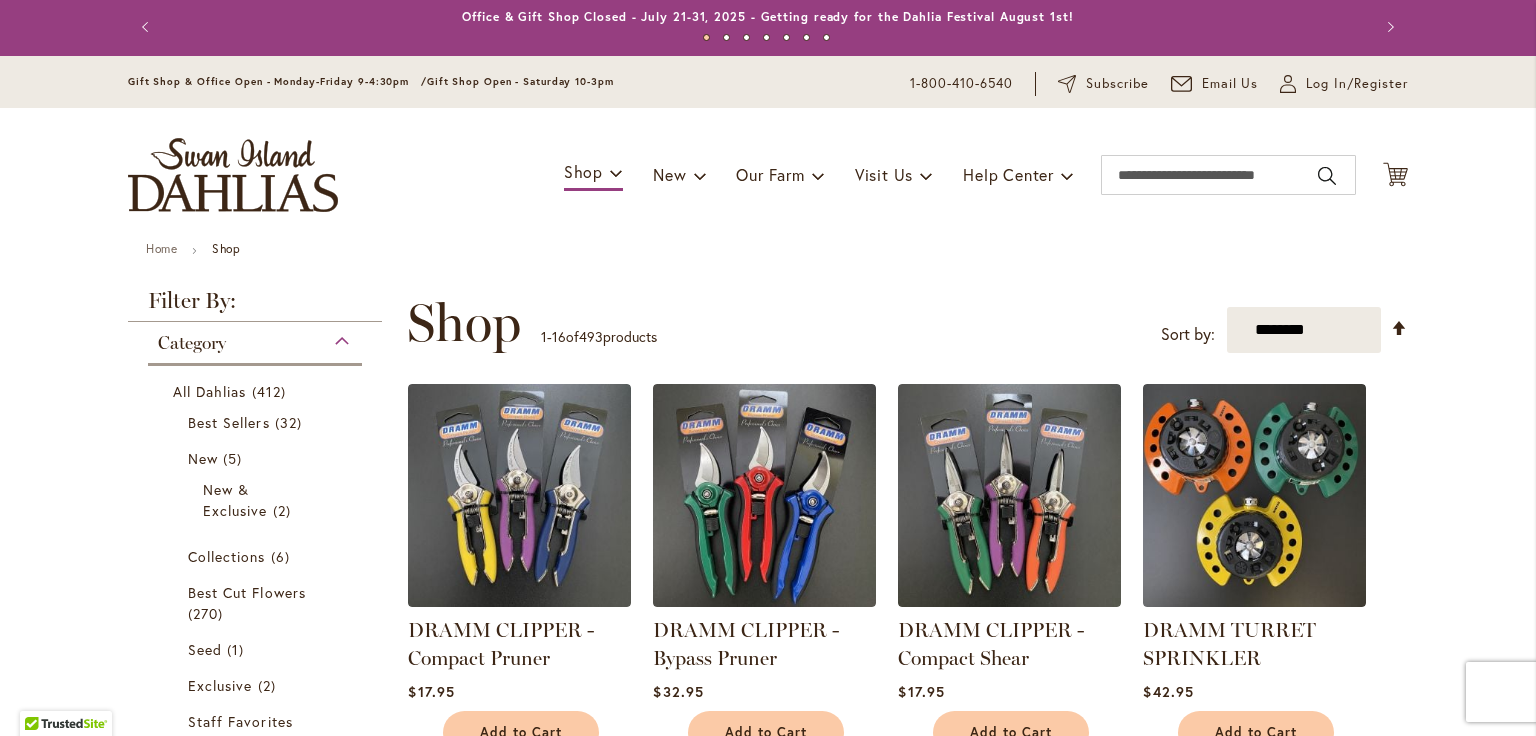 scroll, scrollTop: 0, scrollLeft: 0, axis: both 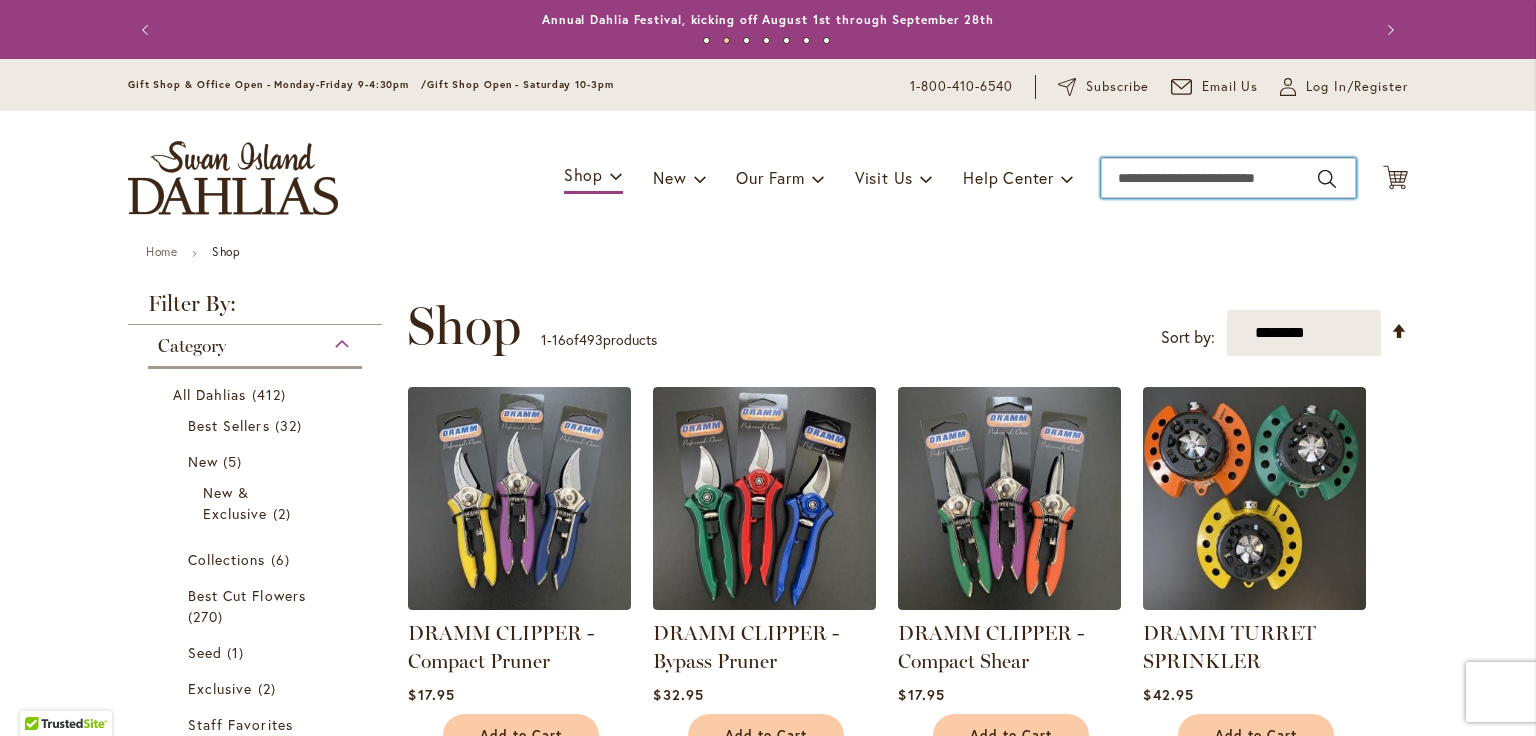 click on "Search" at bounding box center [1228, 178] 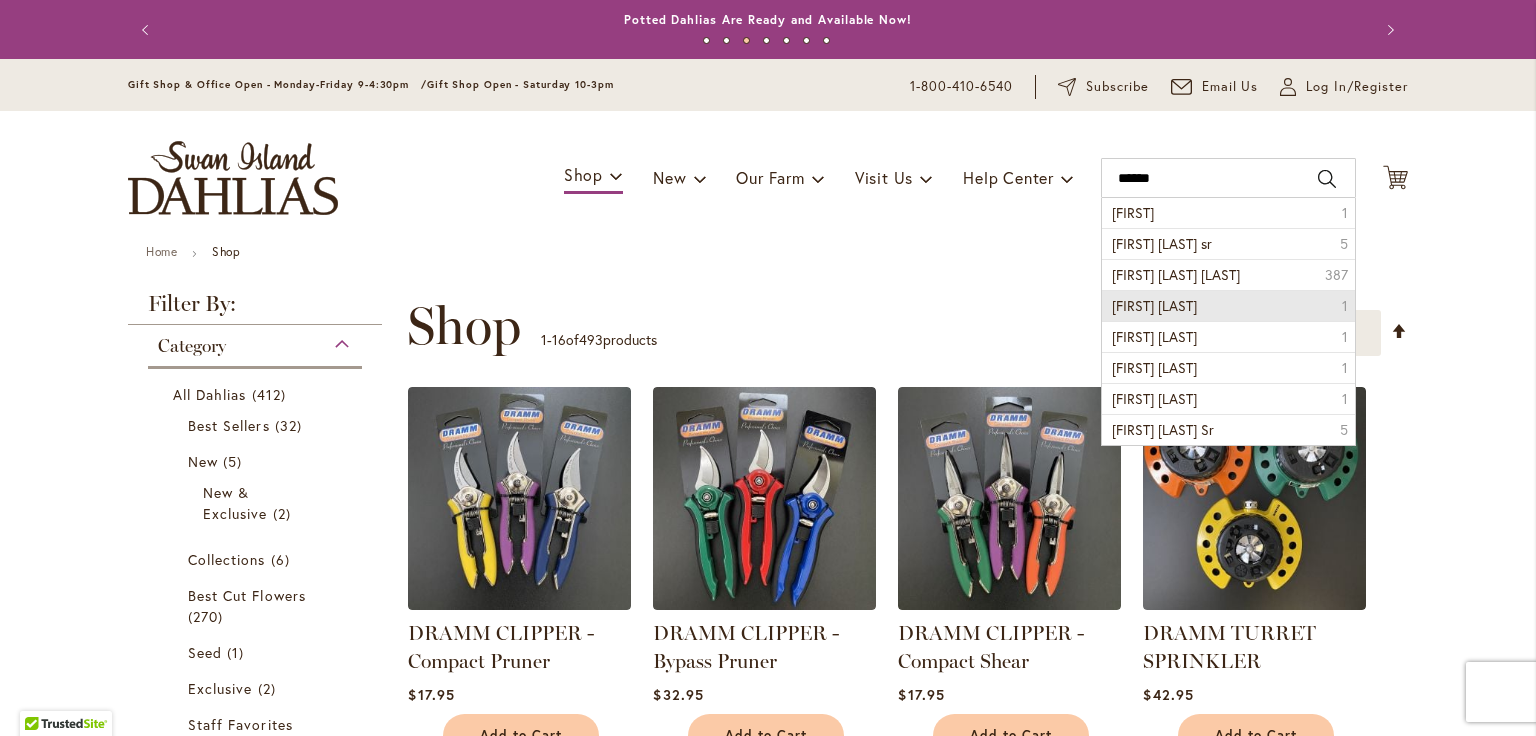 click on "Mingus Phillips 1" at bounding box center [1228, 305] 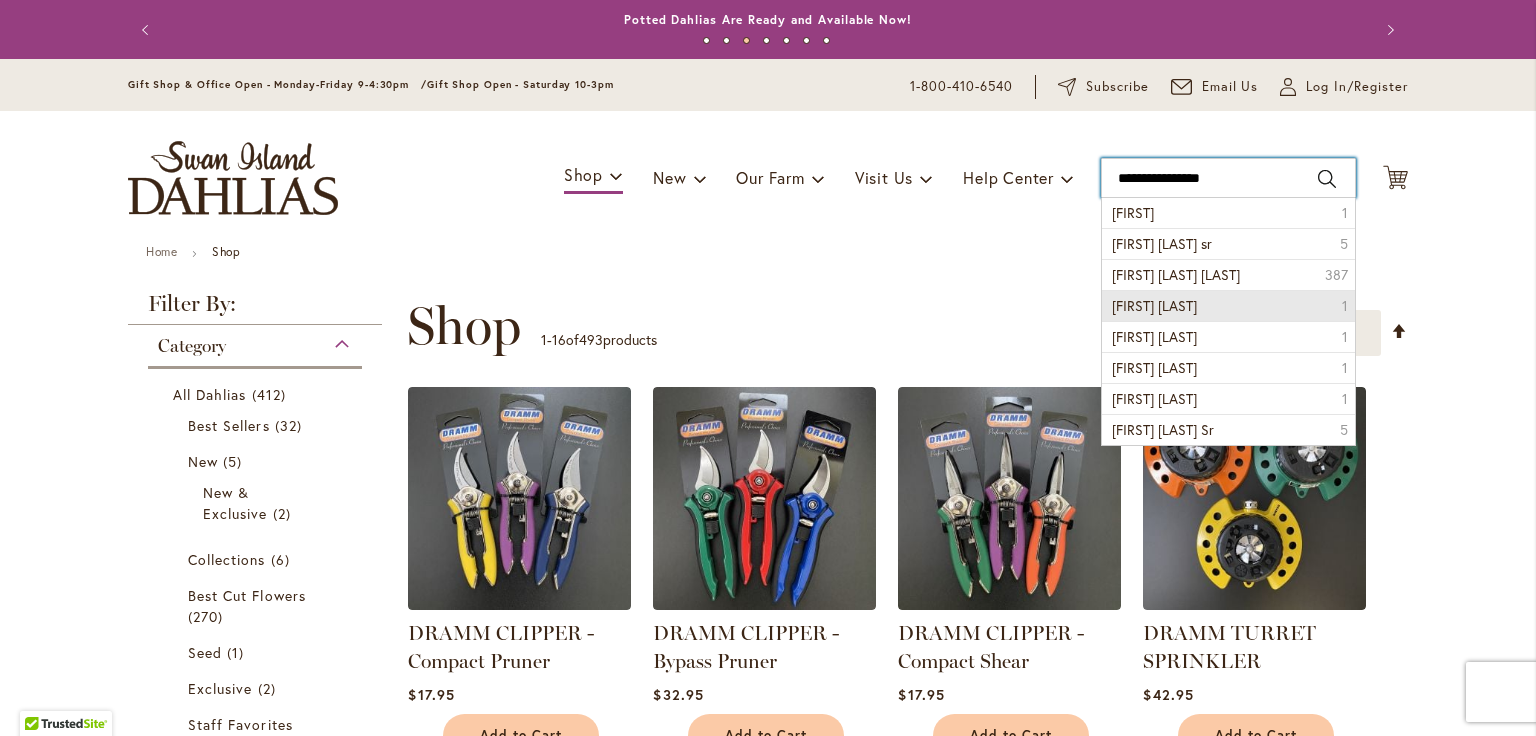 type on "**********" 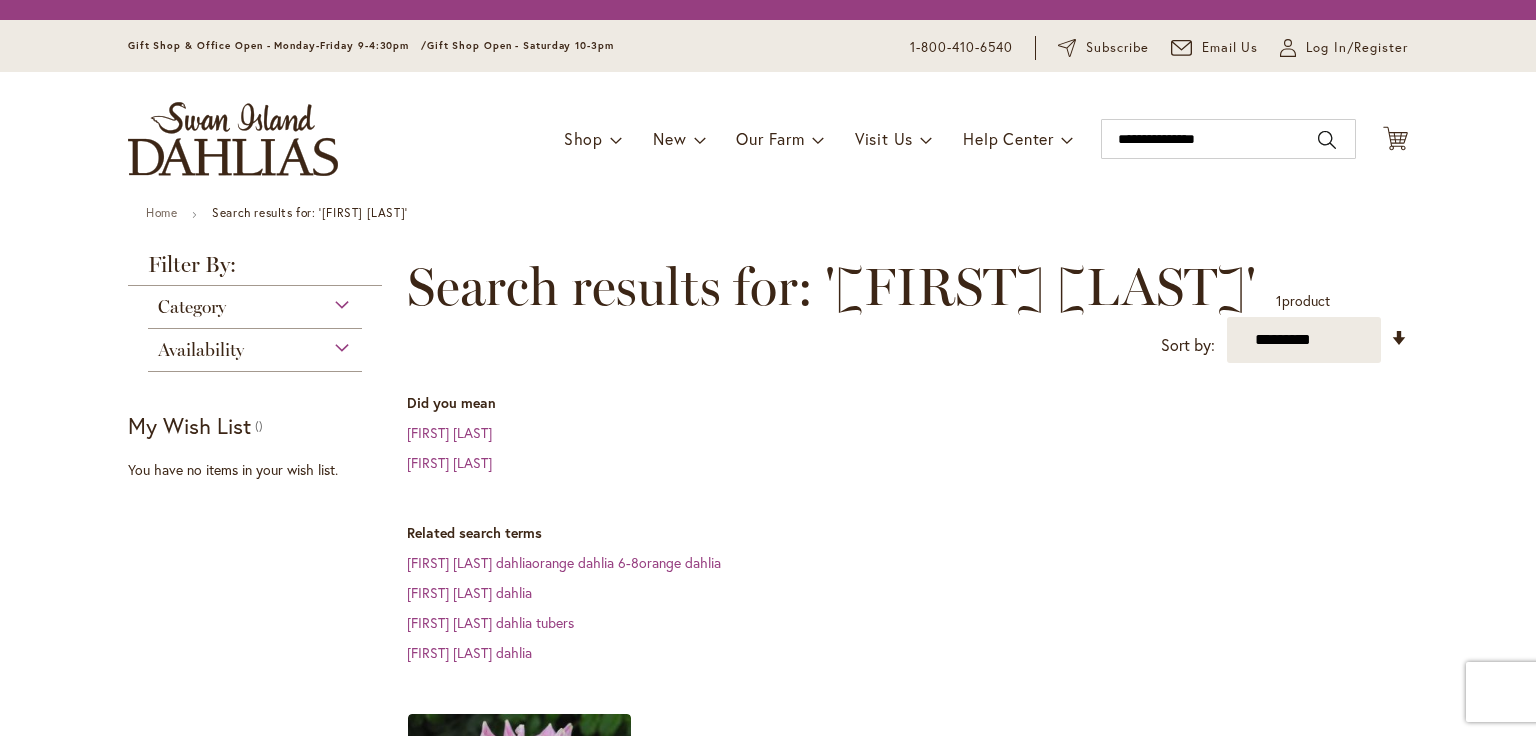 scroll, scrollTop: 0, scrollLeft: 0, axis: both 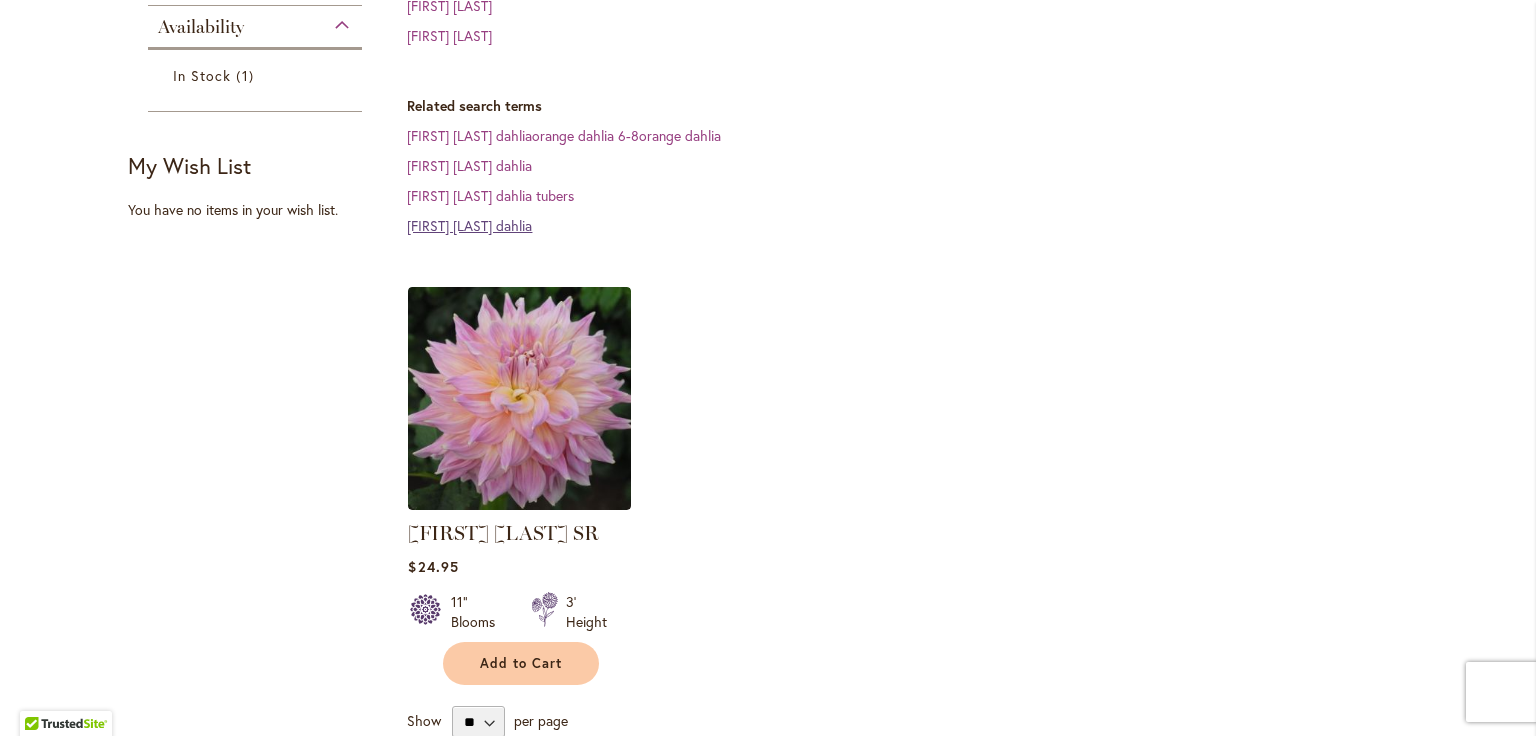 click on "Mingus Phil       dahlia" at bounding box center (469, 225) 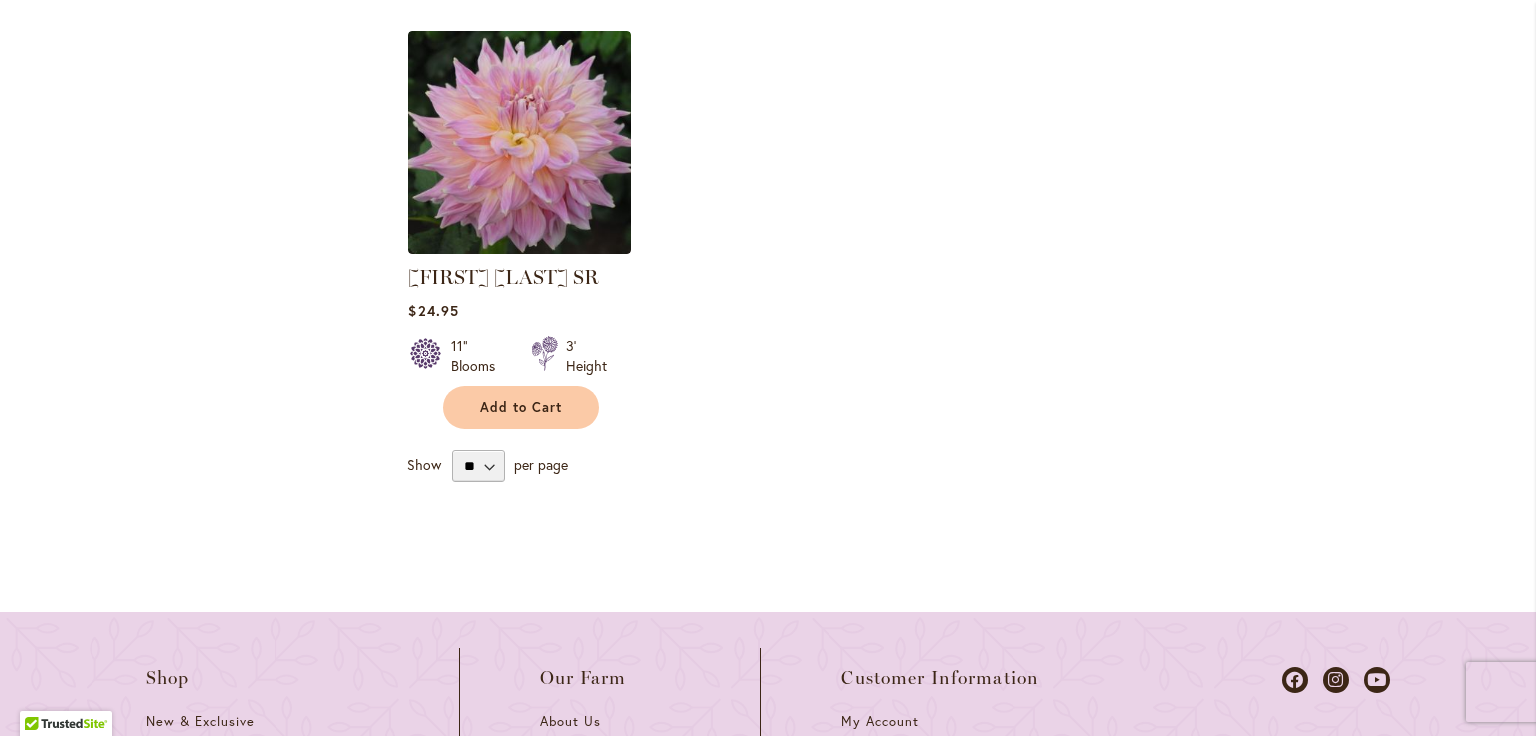scroll, scrollTop: 733, scrollLeft: 0, axis: vertical 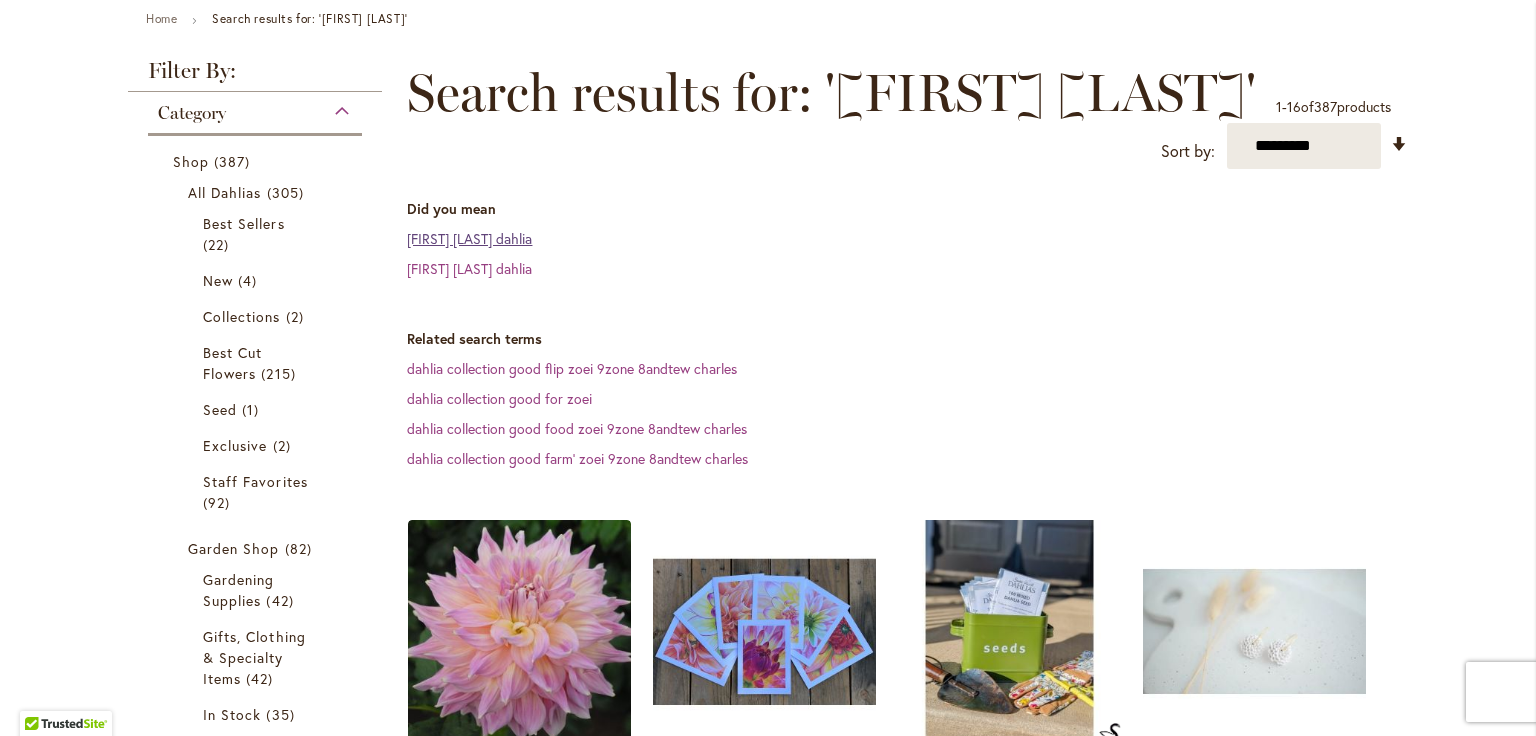 click on "mingus paul dahlia" at bounding box center (469, 238) 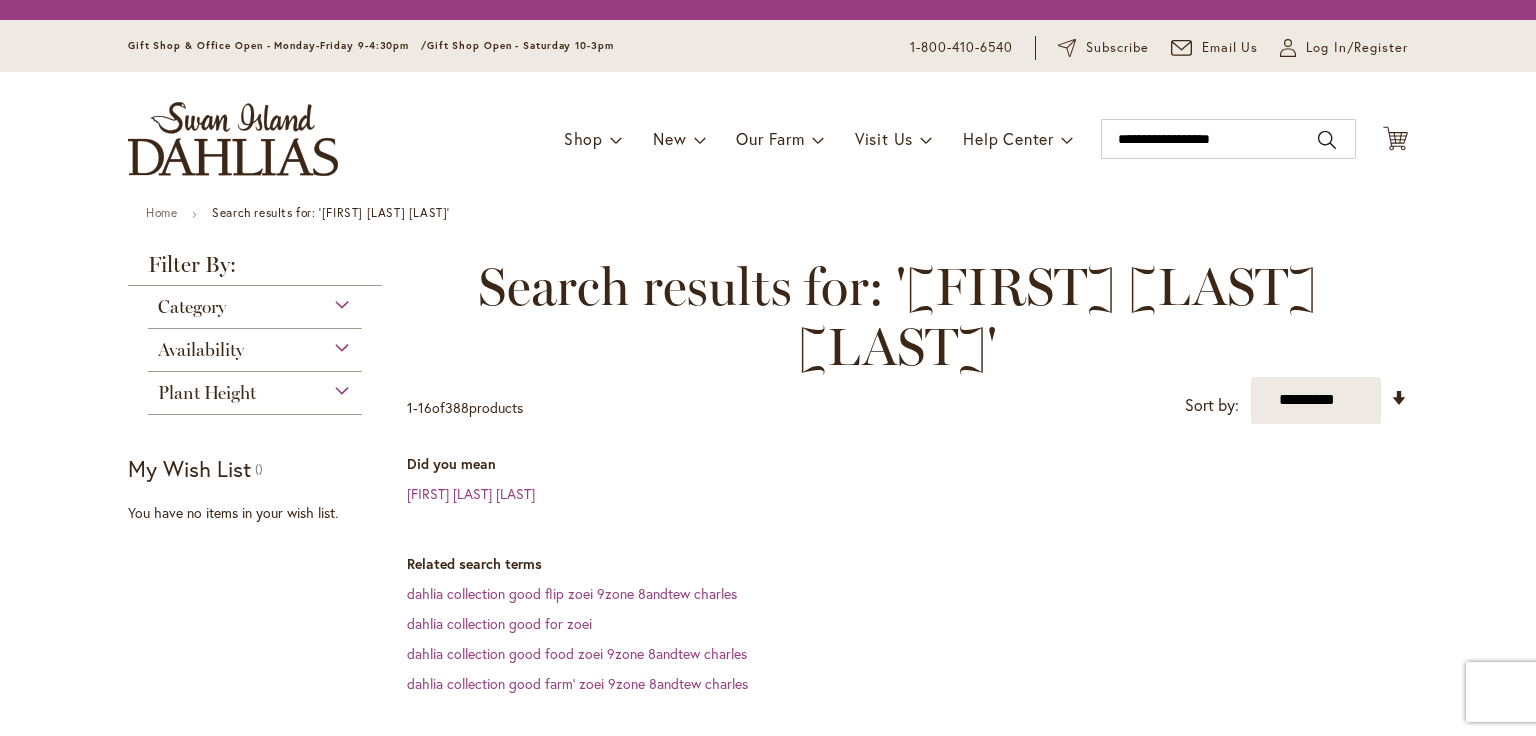 scroll, scrollTop: 0, scrollLeft: 0, axis: both 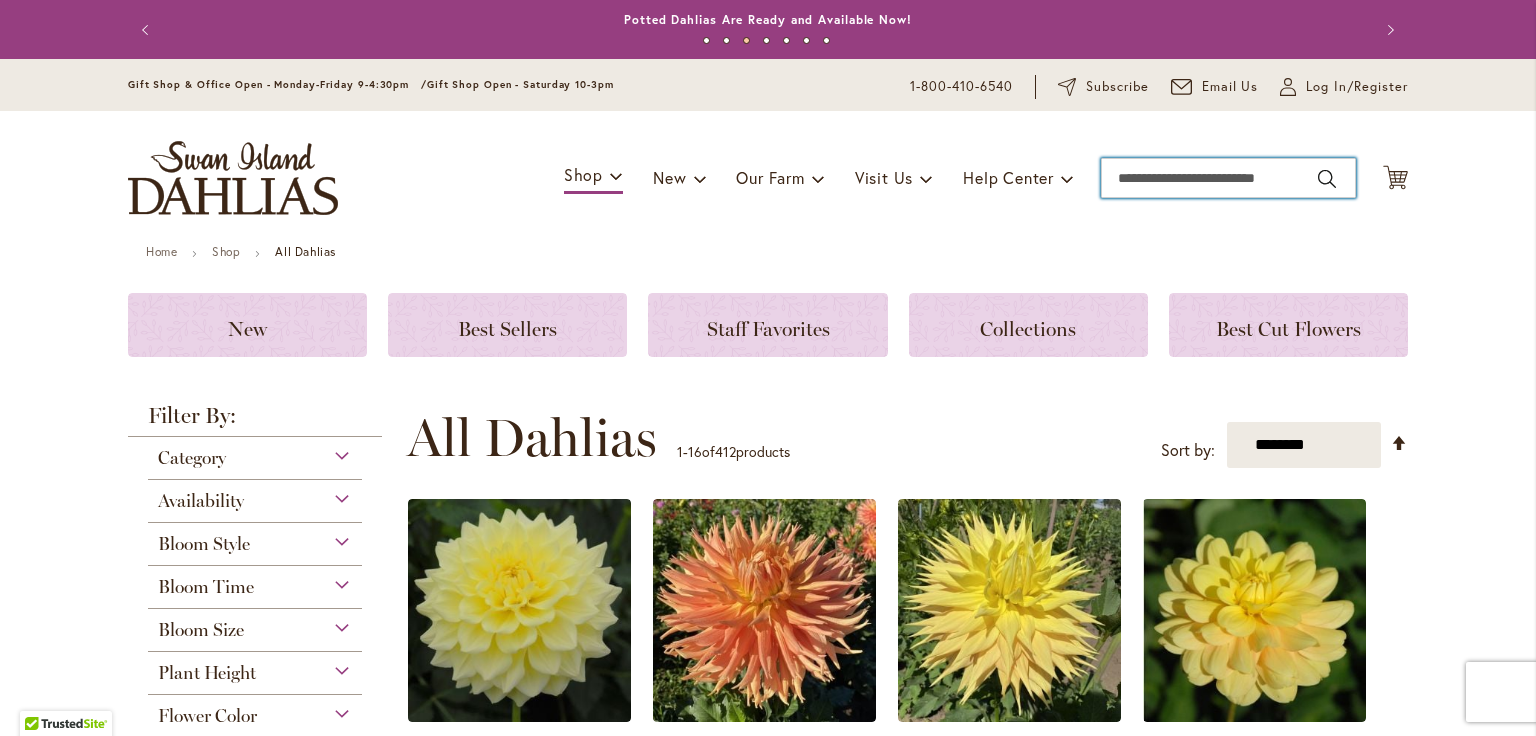 click on "Search" at bounding box center (1228, 178) 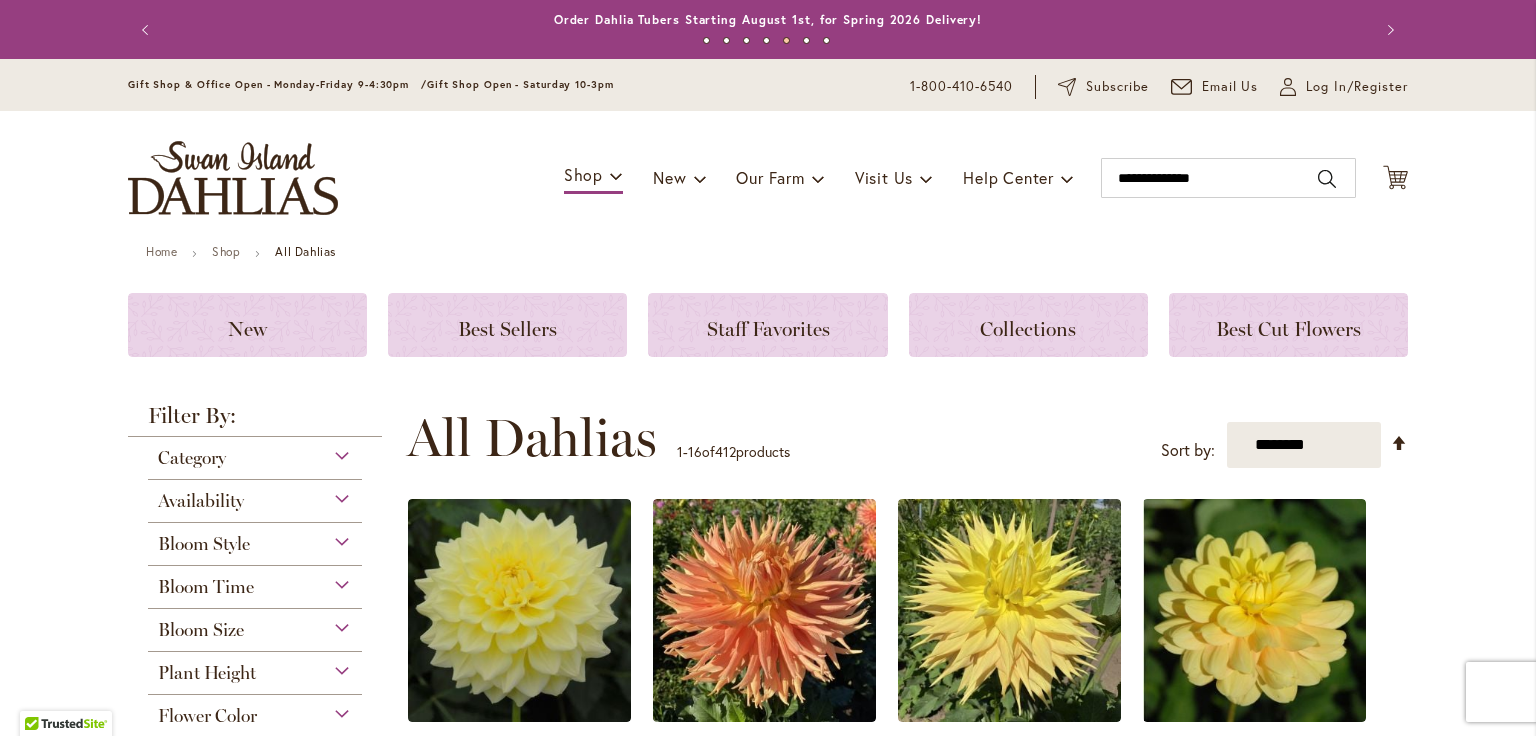click on "Search" at bounding box center (1327, 179) 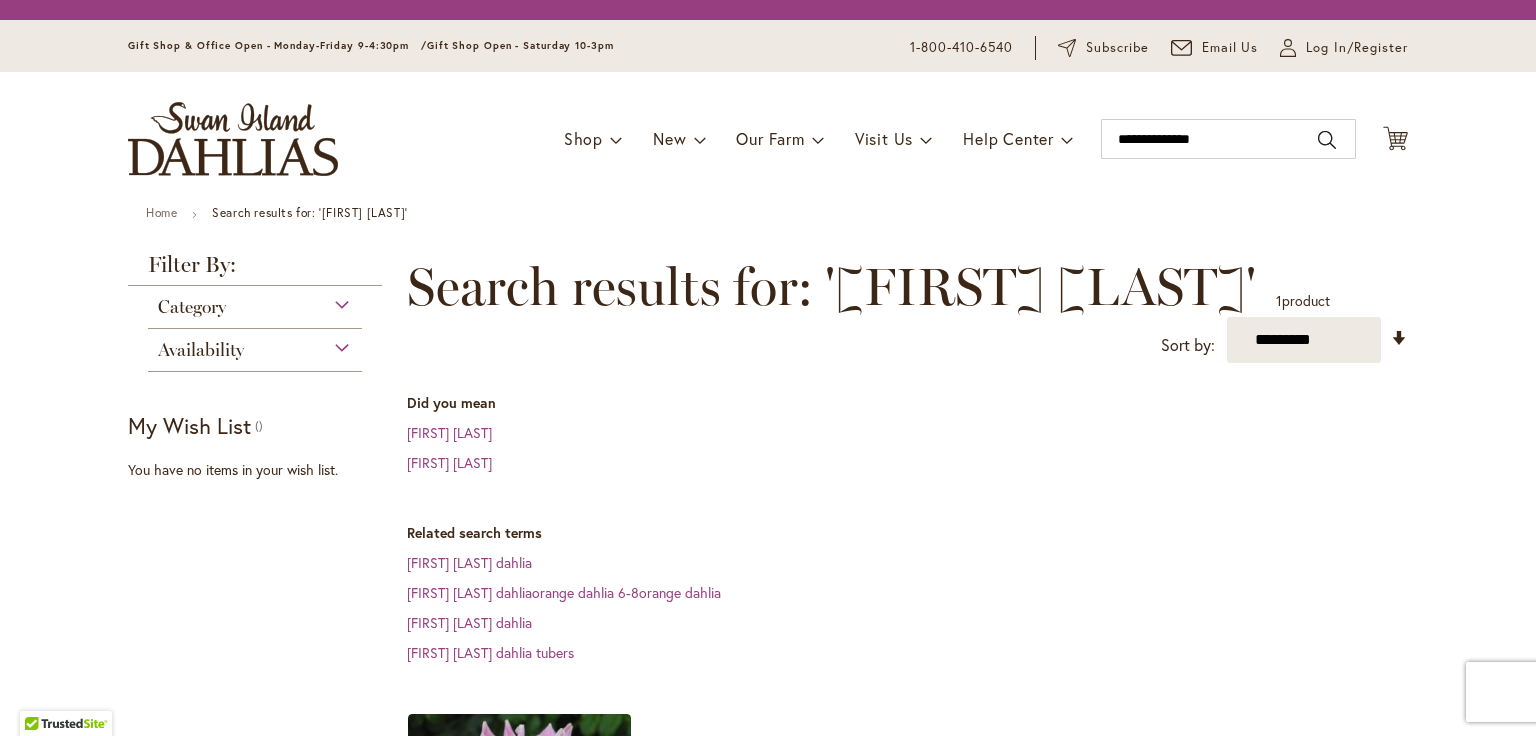 scroll, scrollTop: 0, scrollLeft: 0, axis: both 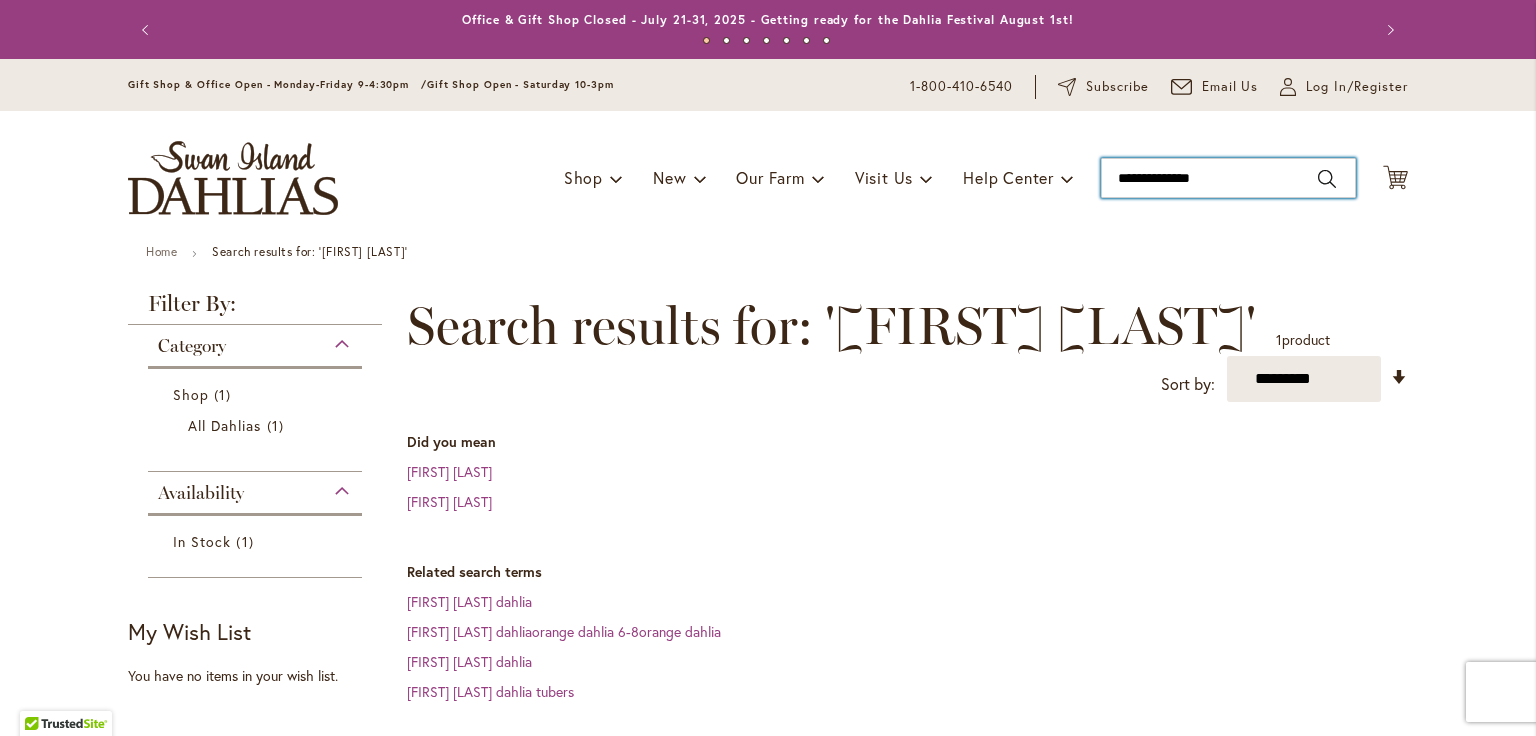 click on "**********" at bounding box center [1228, 178] 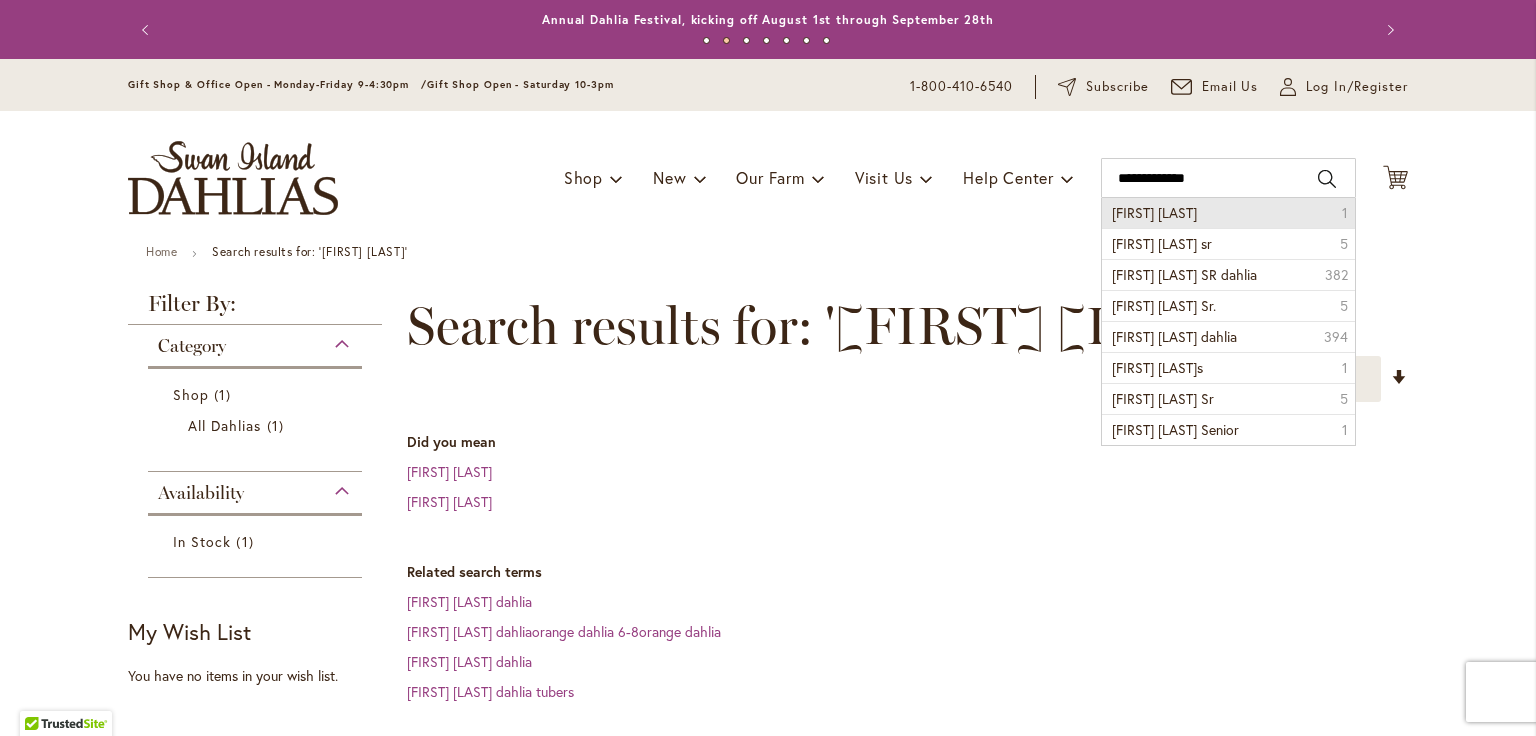 click on "mingus philip 1" at bounding box center (1228, 213) 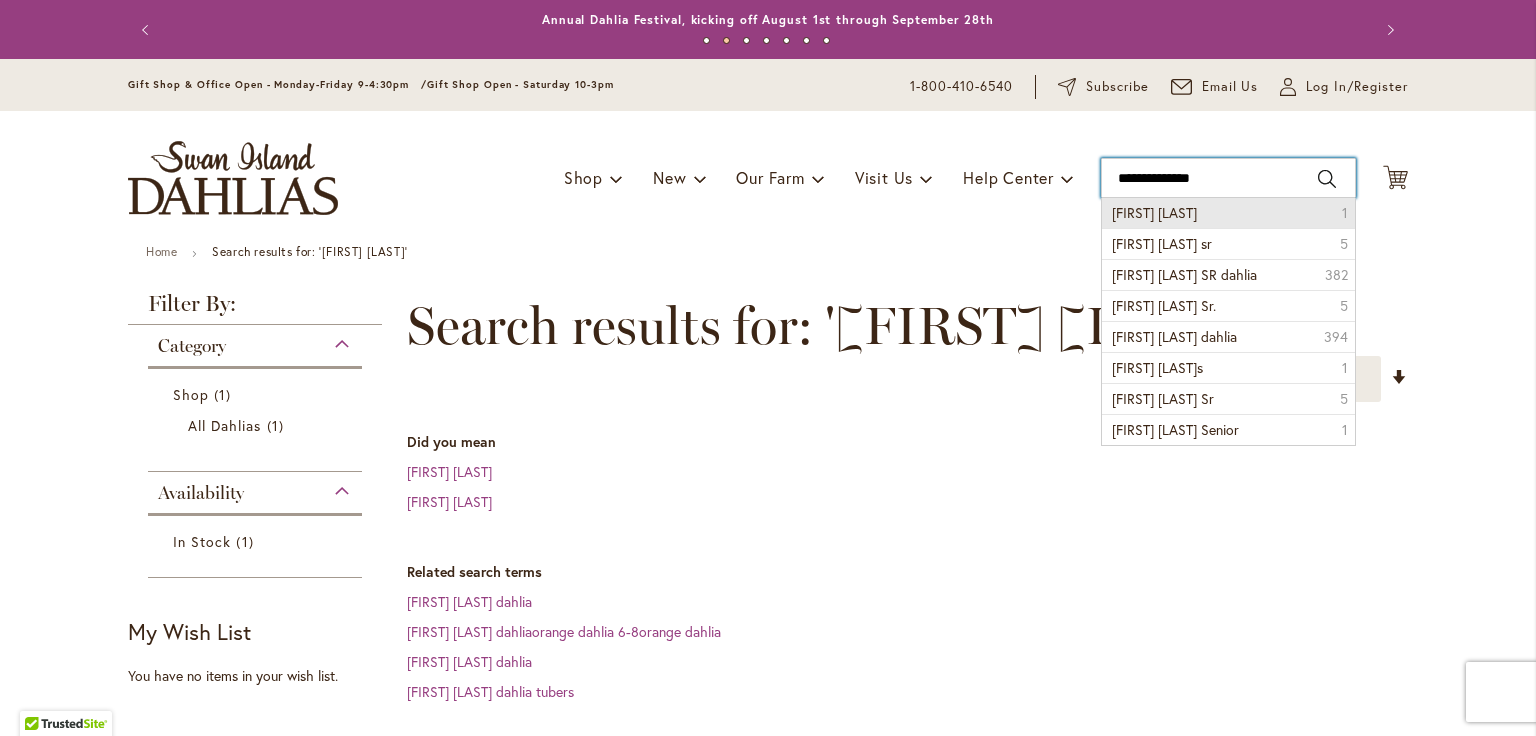 type on "**********" 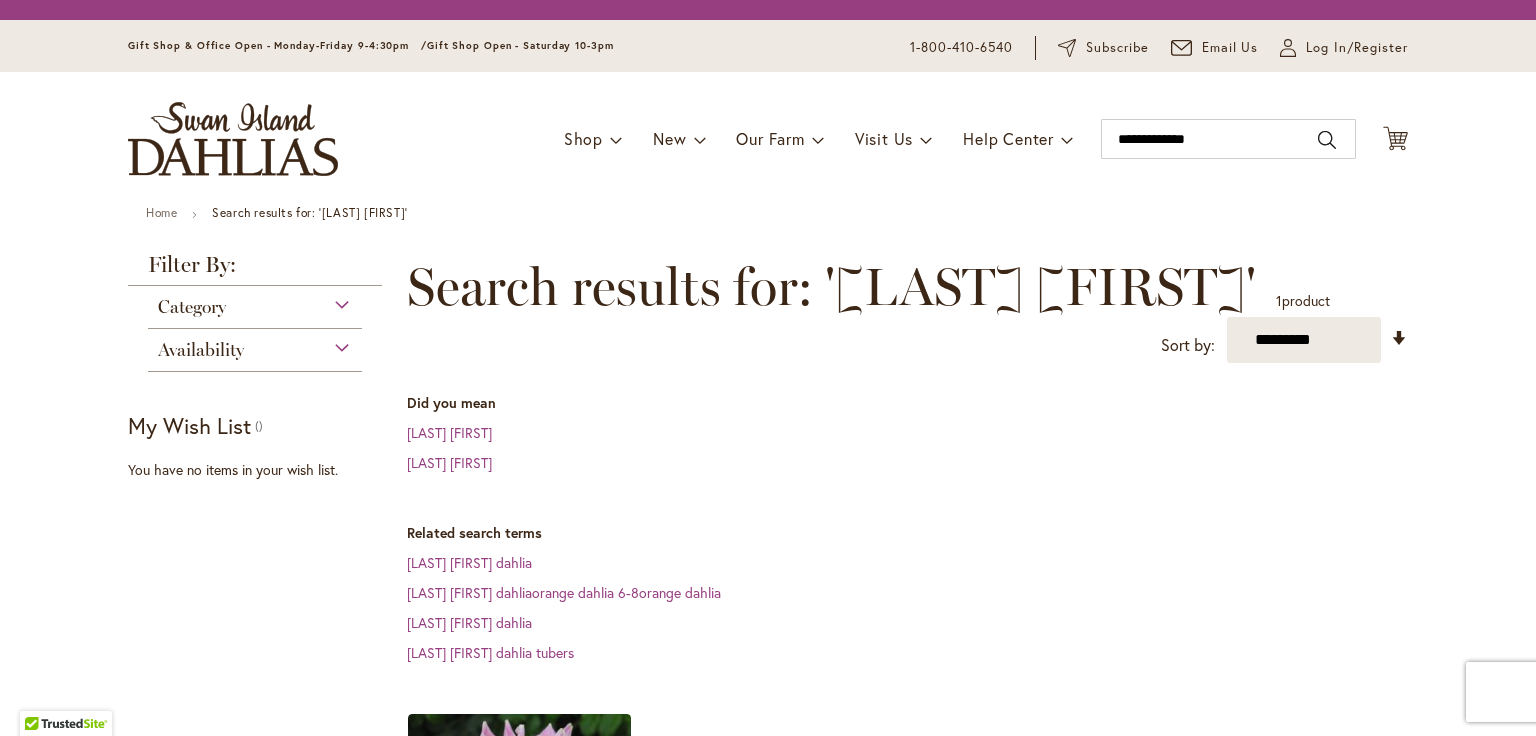 scroll, scrollTop: 0, scrollLeft: 0, axis: both 